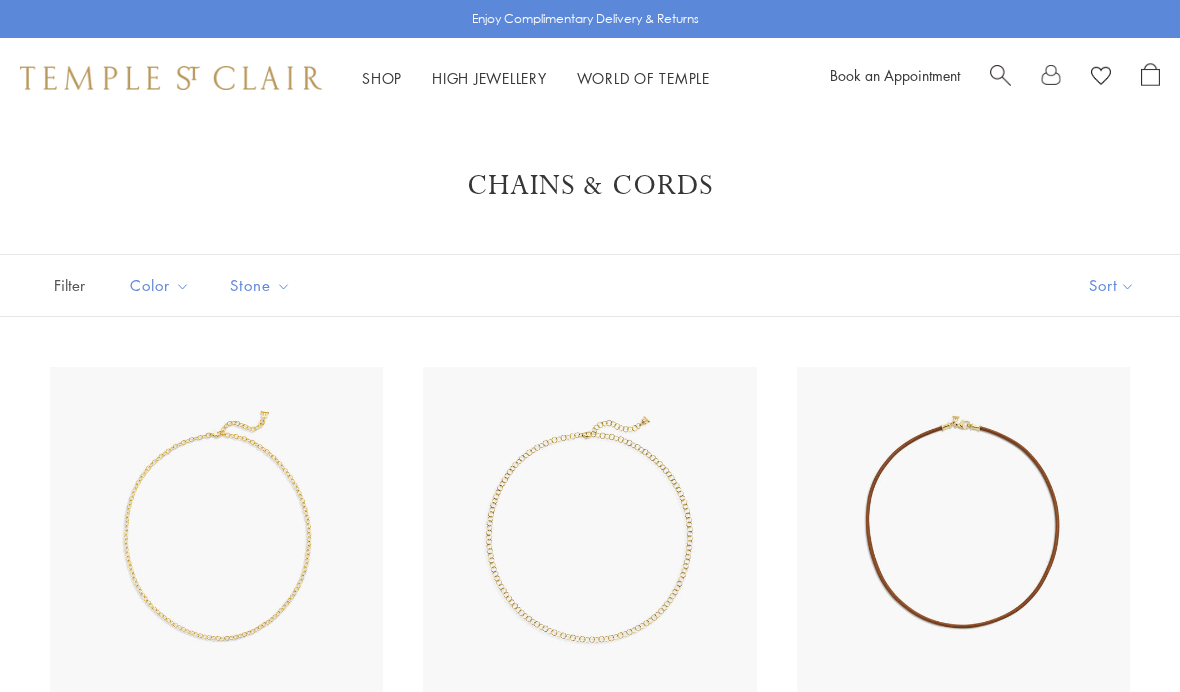 scroll, scrollTop: 0, scrollLeft: 0, axis: both 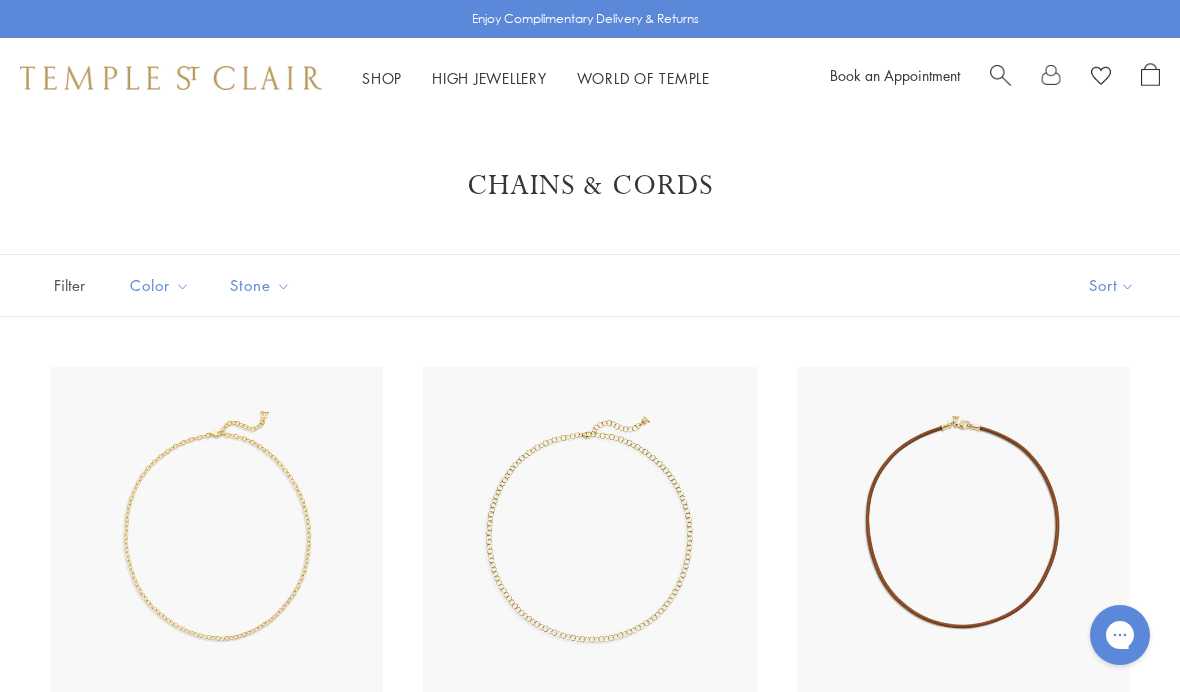 click on "Sort" at bounding box center [1112, 285] 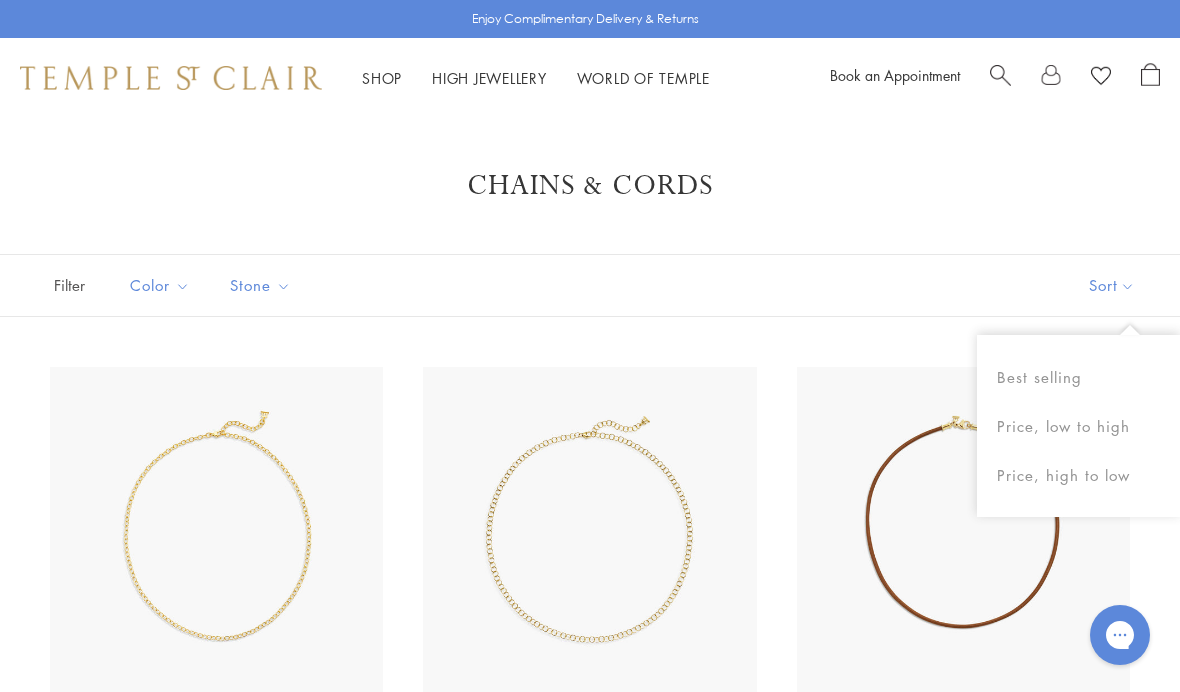 click on "Chains & Cords
Filters
Color
Black
Blue
Brown
Gold
Orange
Red
White
Stone
Sapphire Sort" at bounding box center [590, 2260] 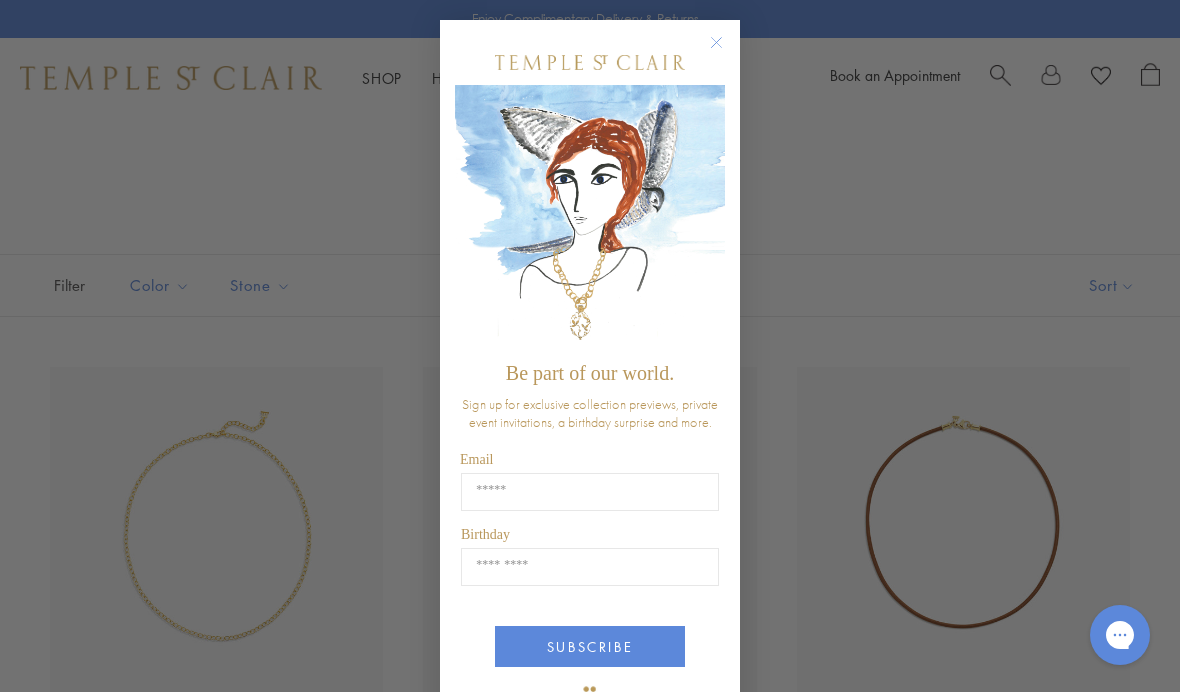 click 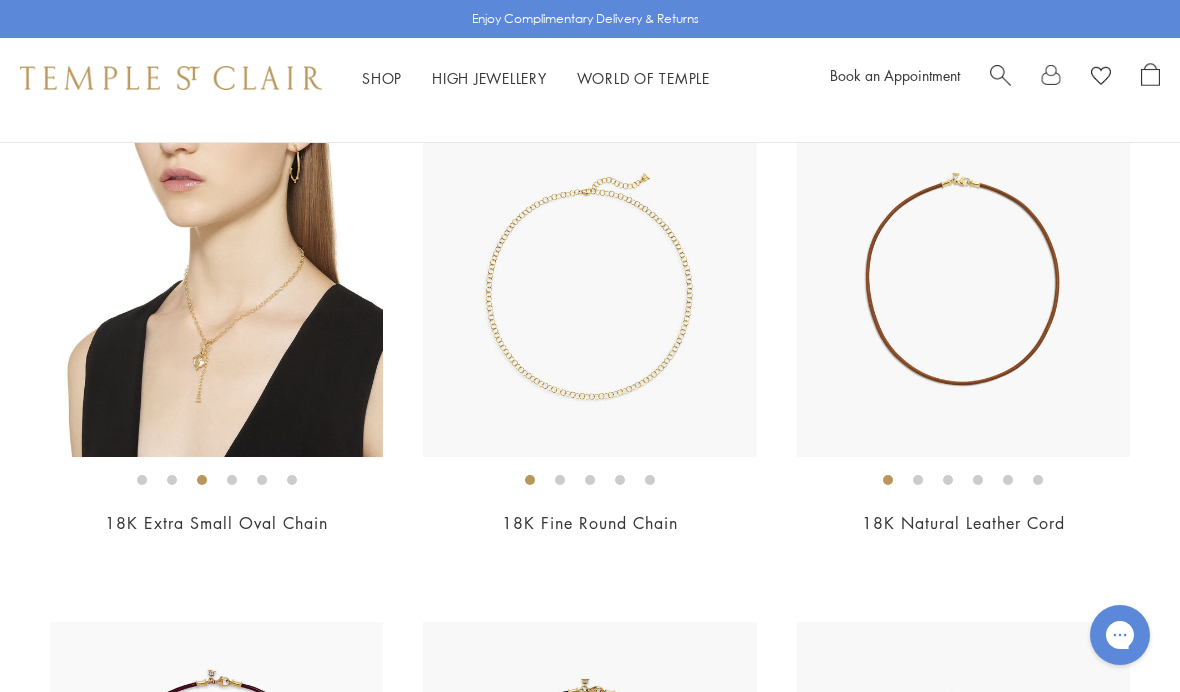 scroll, scrollTop: 302, scrollLeft: 0, axis: vertical 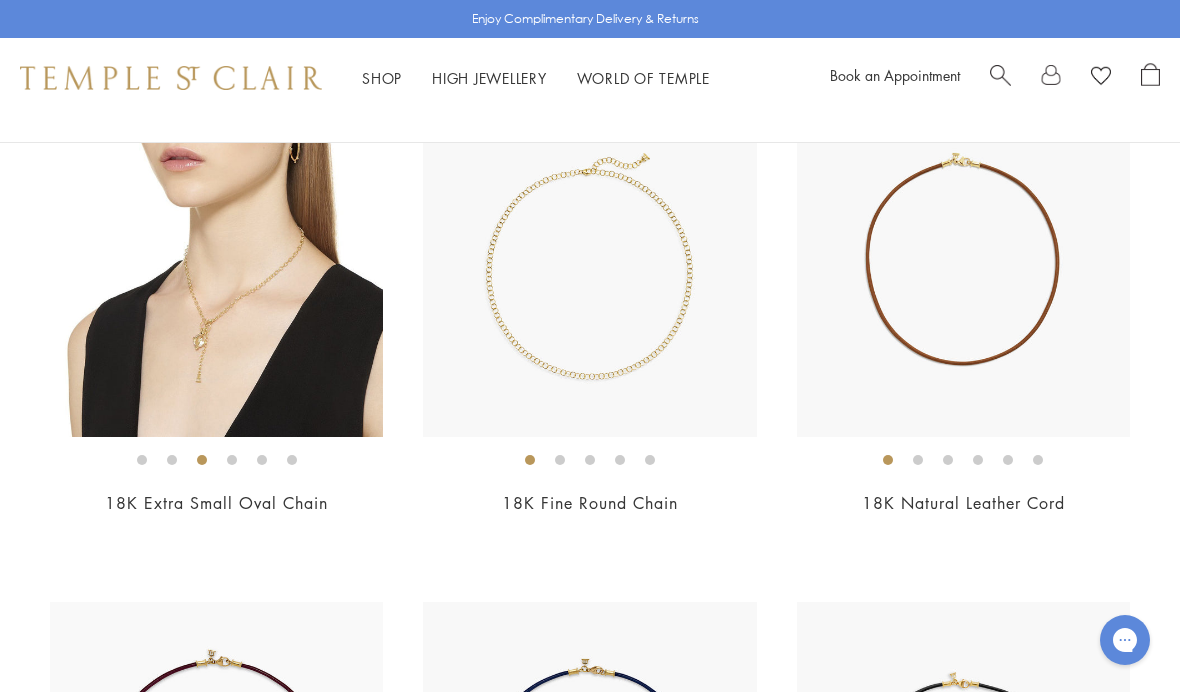 click on "18K Extra Small Oval Chain" at bounding box center (216, 503) 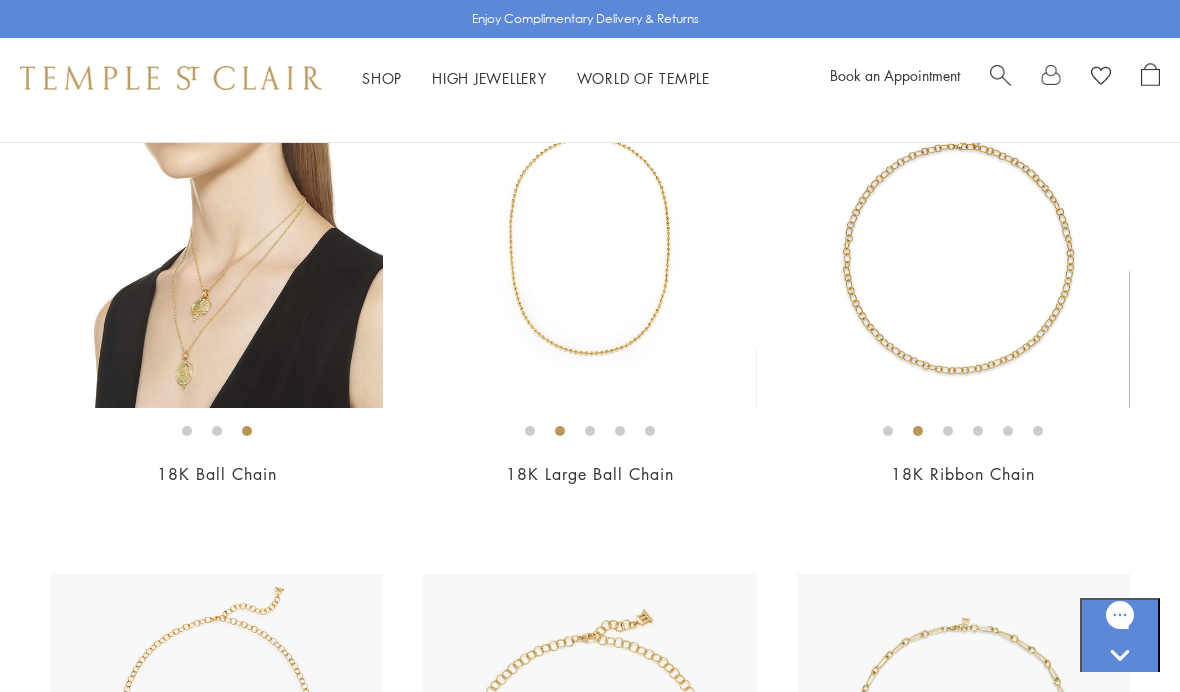 scroll, scrollTop: 1760, scrollLeft: 0, axis: vertical 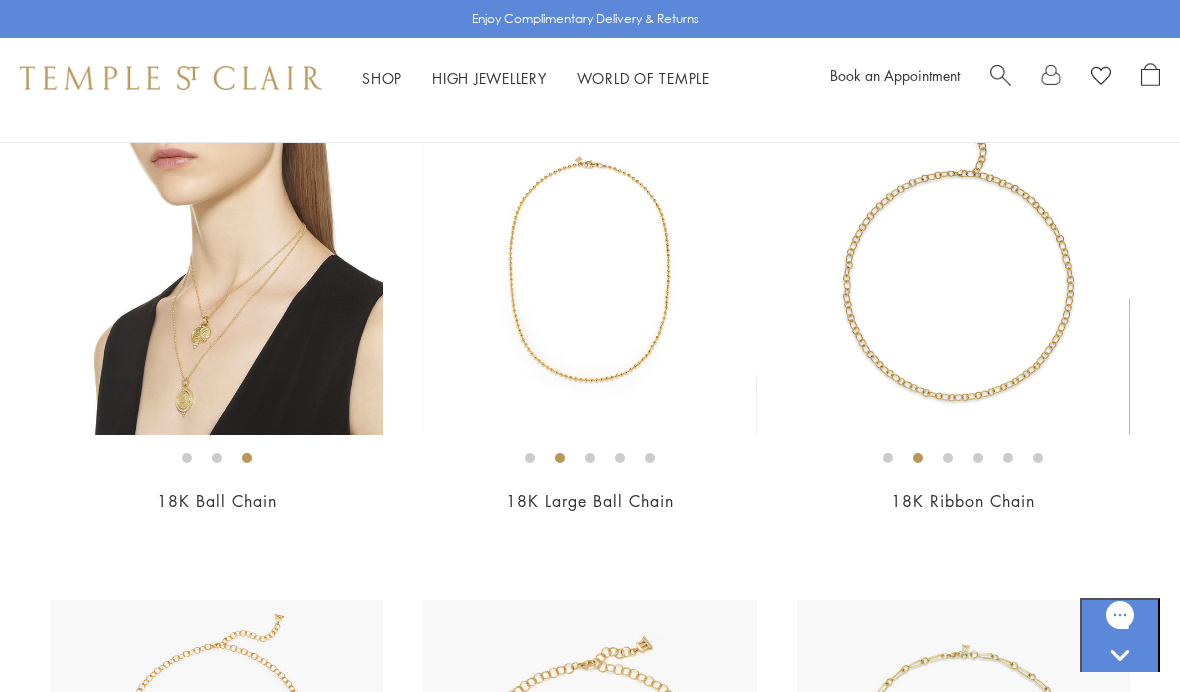 click on "18K Ball Chain" at bounding box center [217, 501] 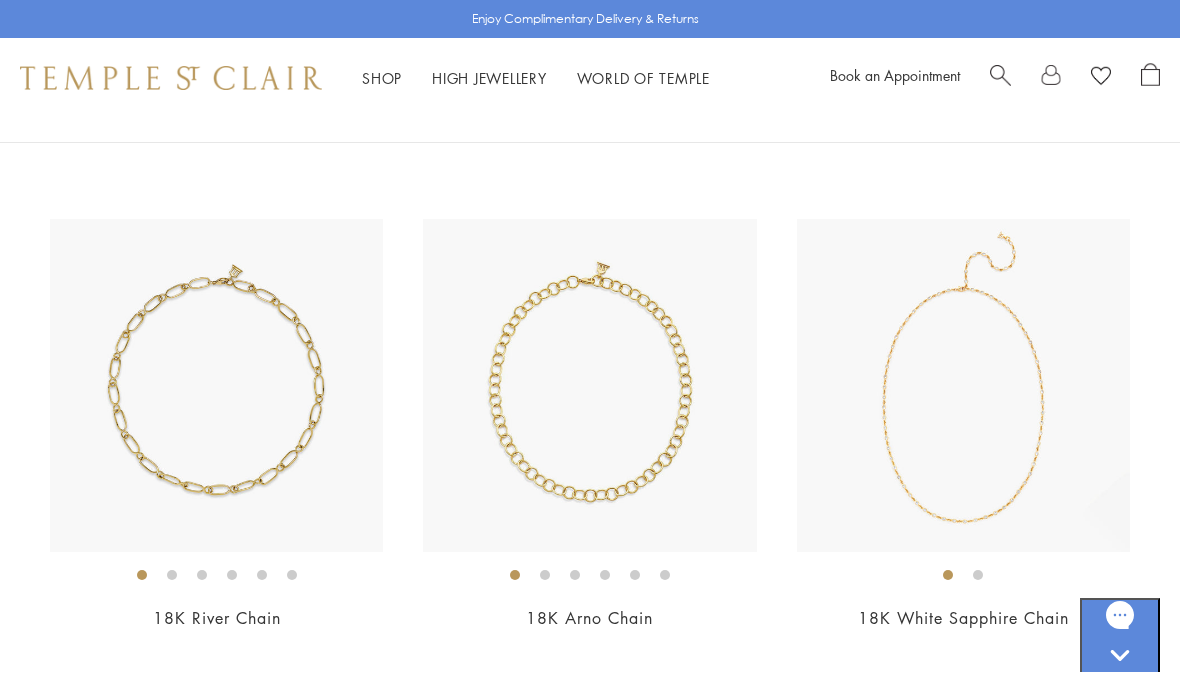 scroll, scrollTop: 2702, scrollLeft: 0, axis: vertical 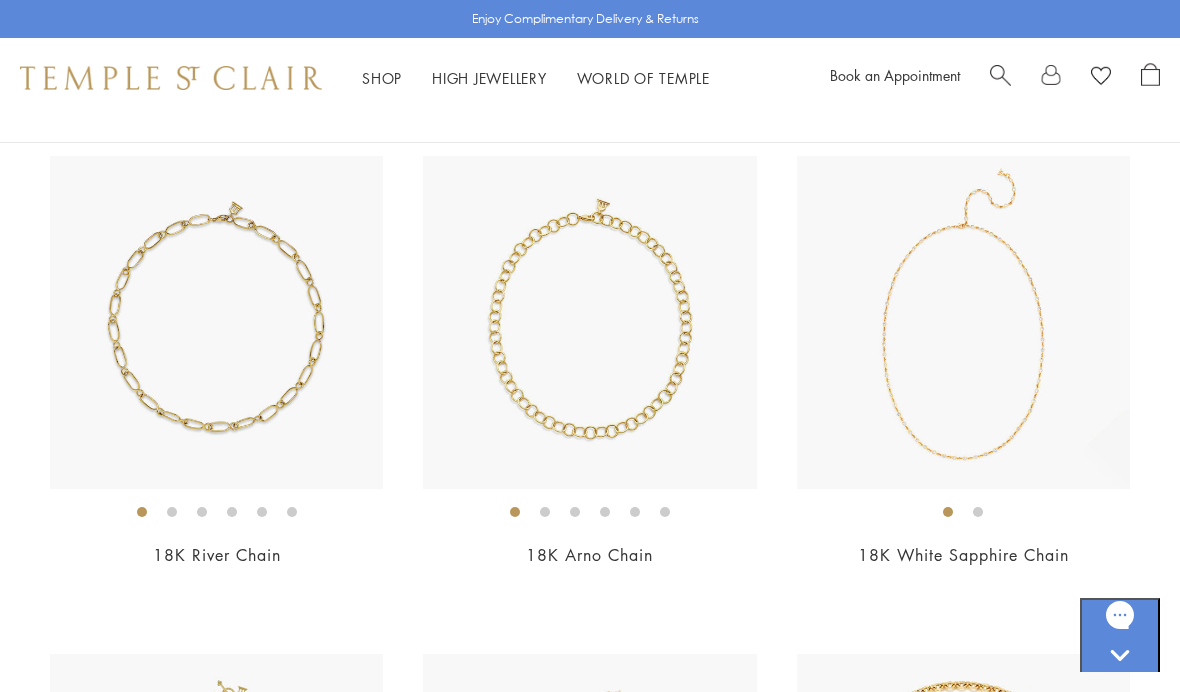 click on "18K White Sapphire Chain" at bounding box center [963, 555] 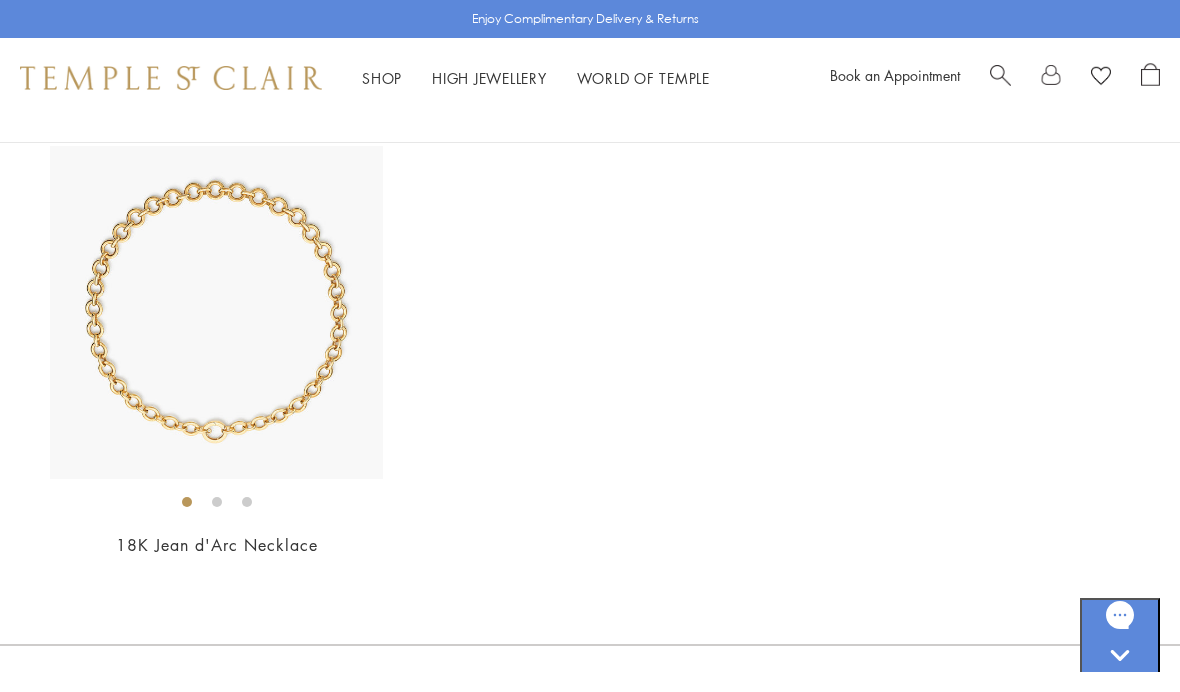 scroll, scrollTop: 3649, scrollLeft: 0, axis: vertical 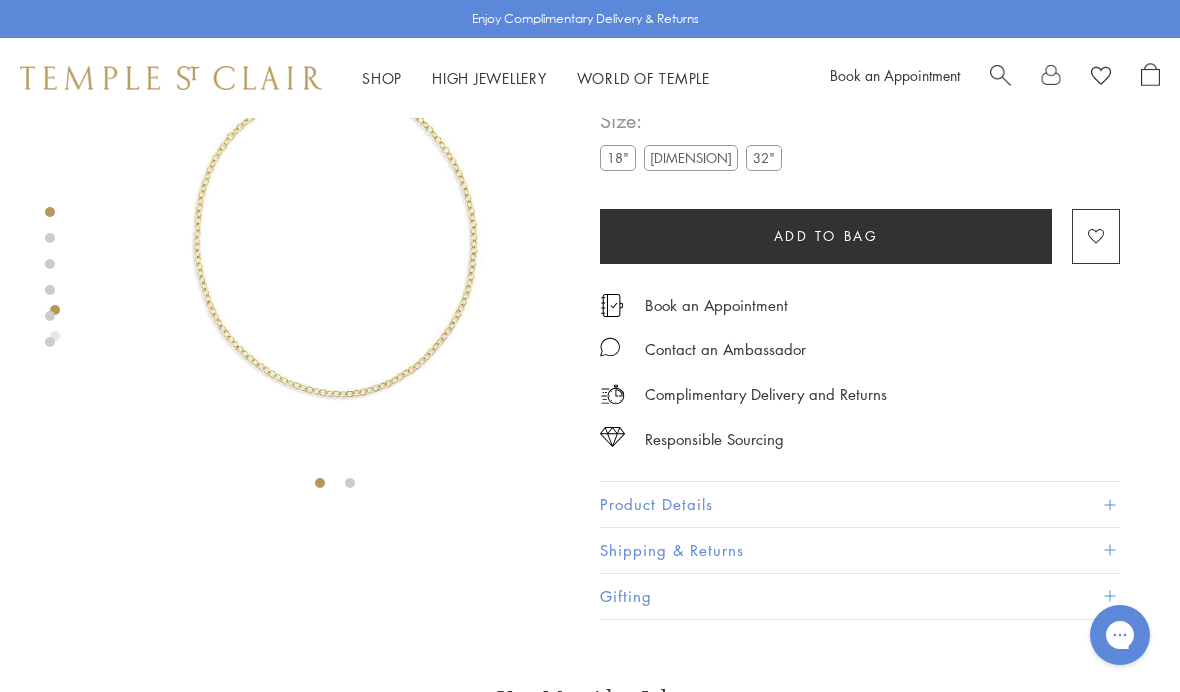 click on "[DIMENSION]" at bounding box center (691, 157) 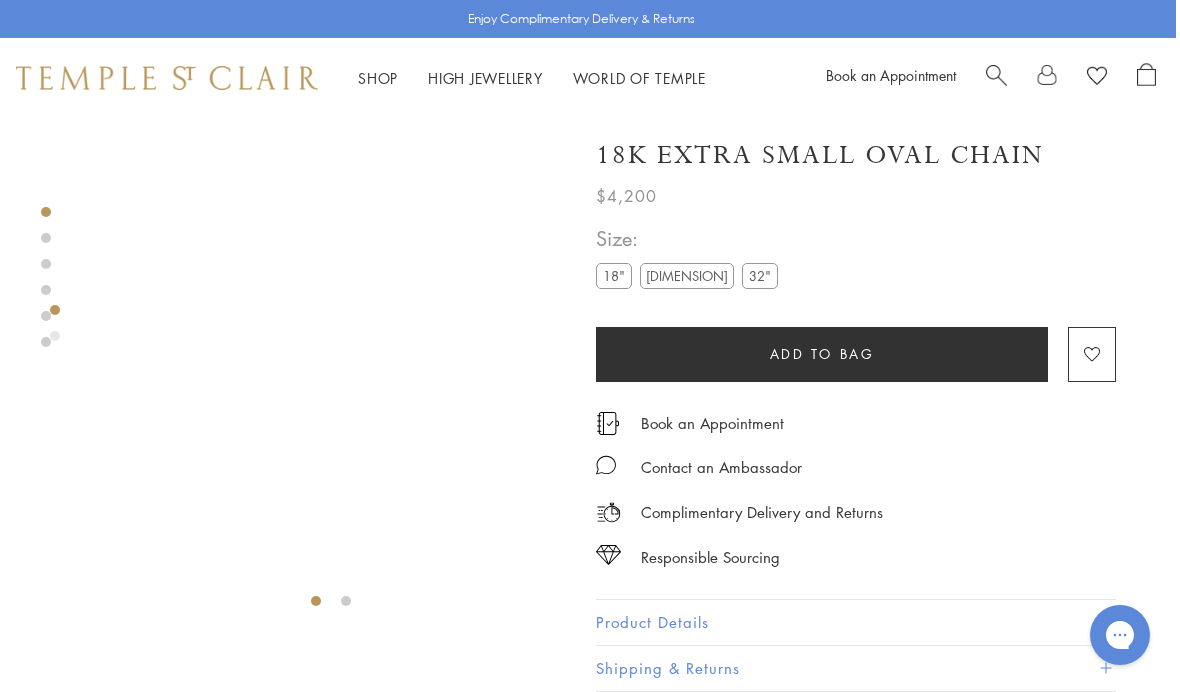scroll, scrollTop: 35, scrollLeft: 4, axis: both 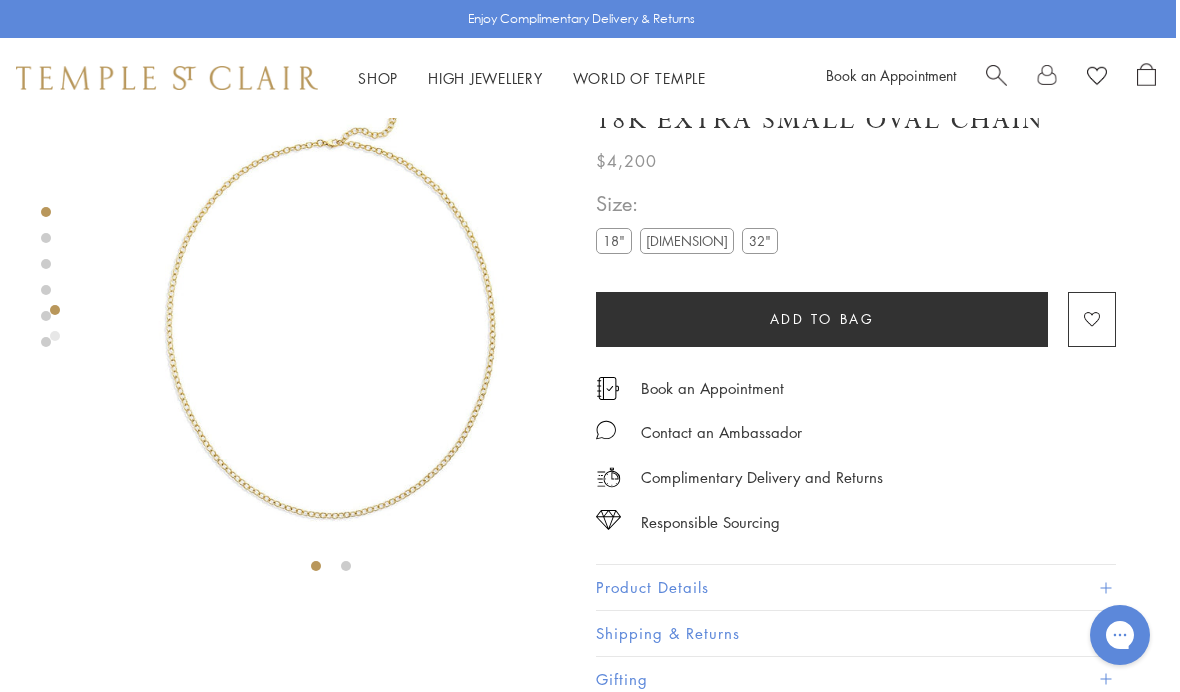 click on "18"" at bounding box center [614, 240] 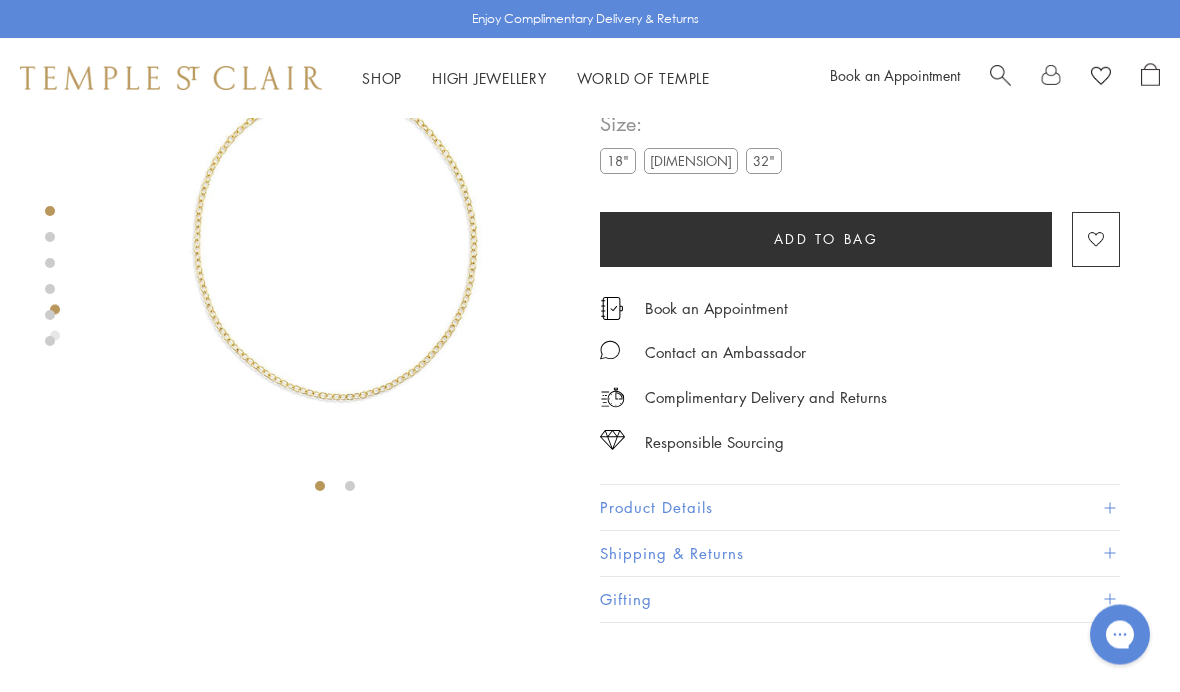 scroll, scrollTop: 118, scrollLeft: 0, axis: vertical 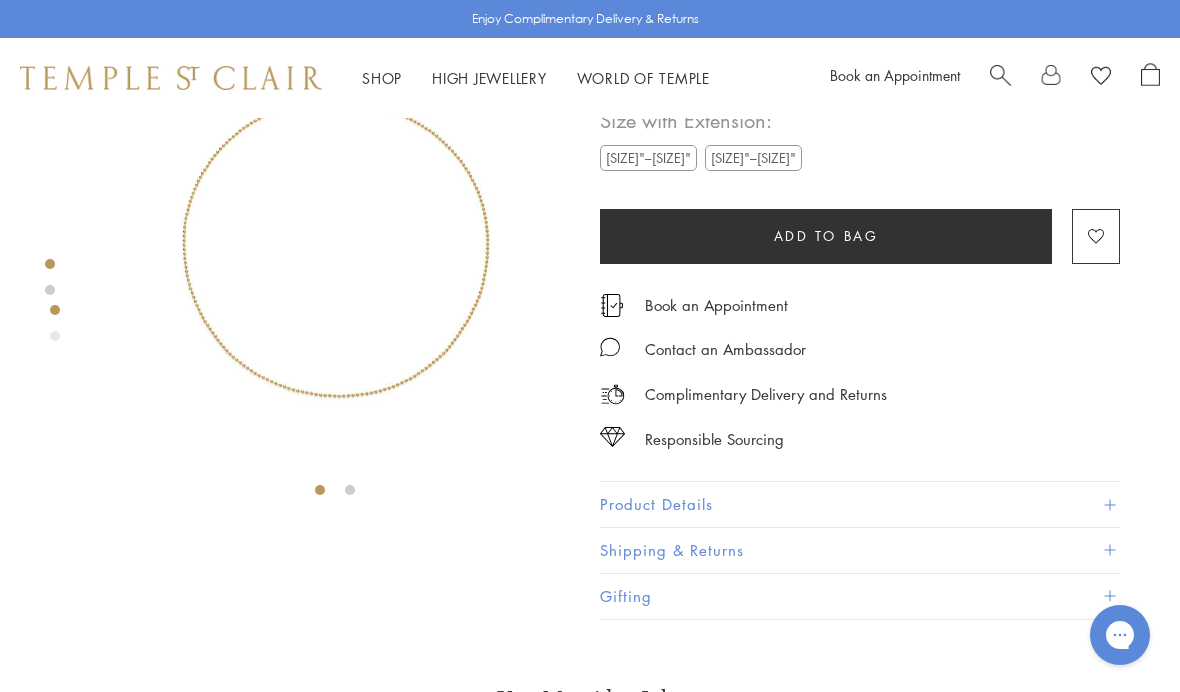 click on "18"–20"" at bounding box center (753, 157) 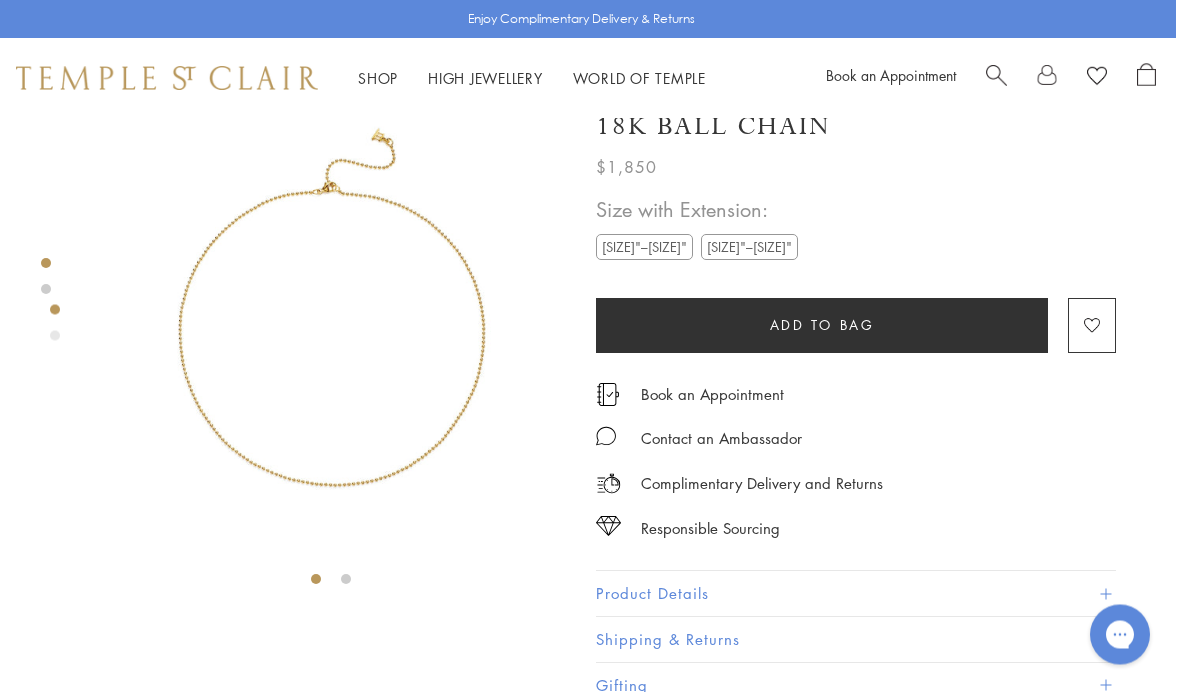 scroll, scrollTop: 29, scrollLeft: 4, axis: both 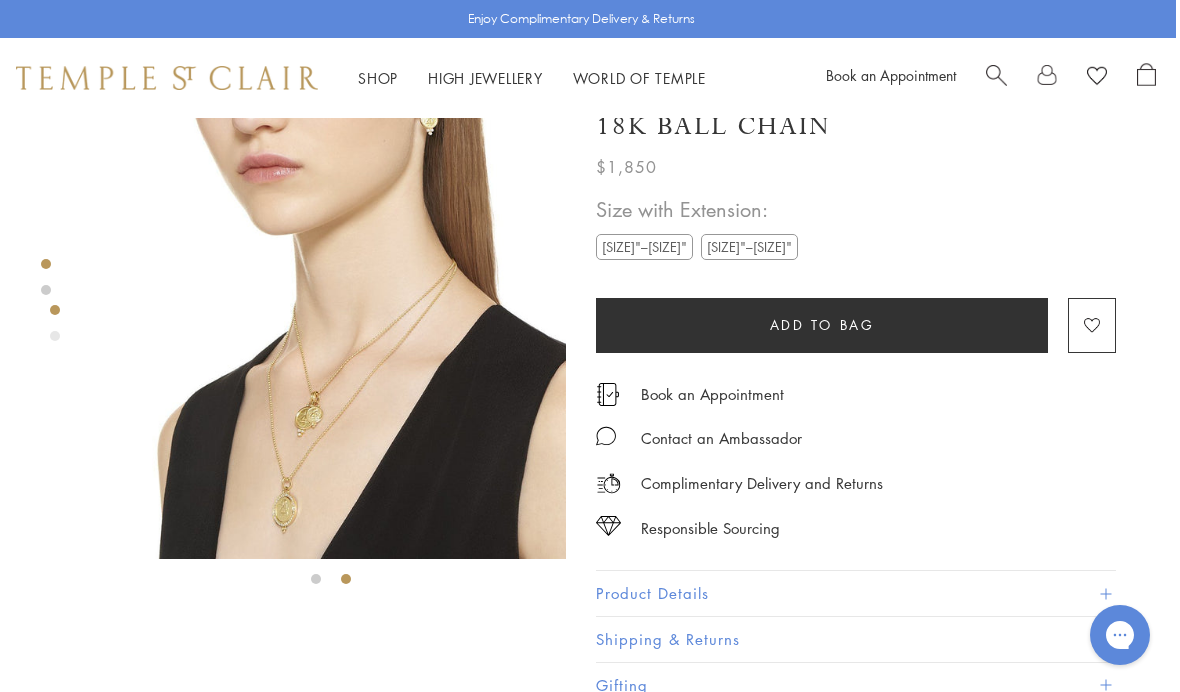 click at bounding box center [331, 324] 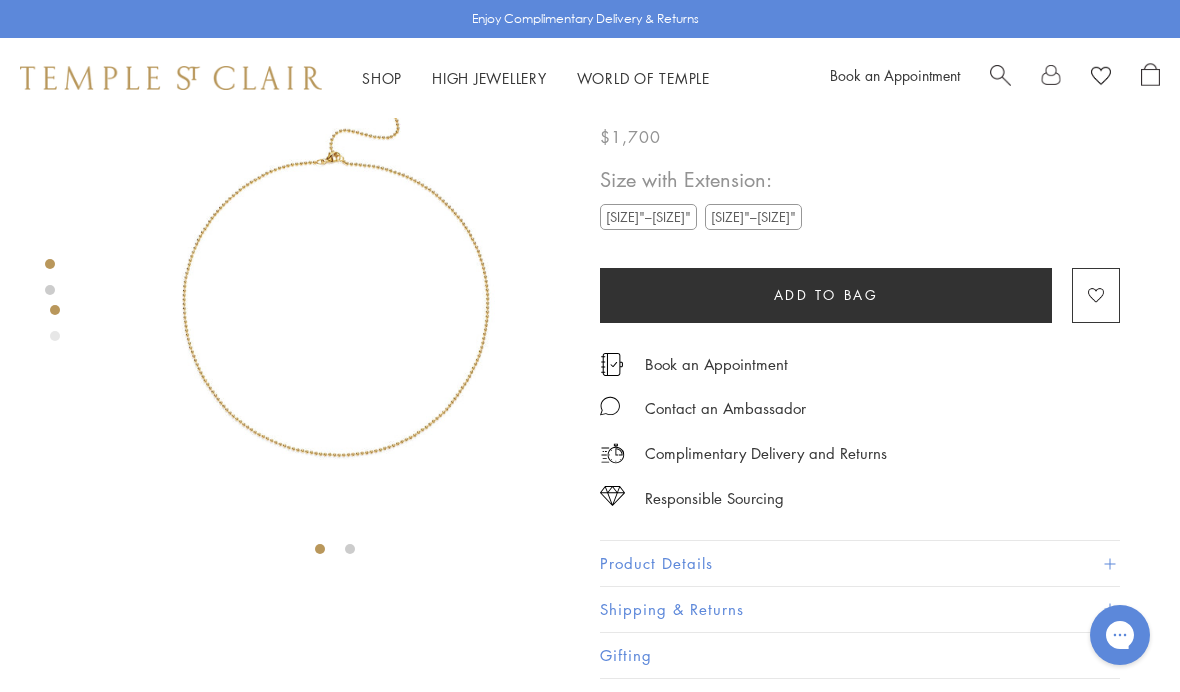 scroll, scrollTop: 25, scrollLeft: 0, axis: vertical 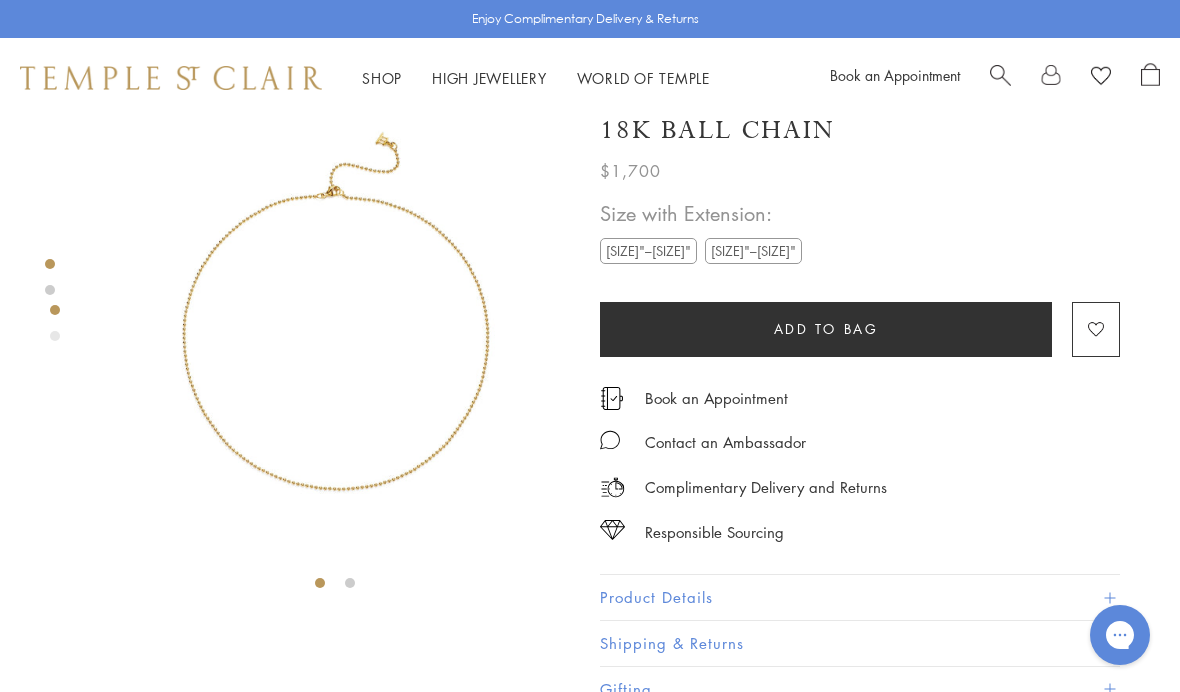click on "18"–20"" at bounding box center [753, 250] 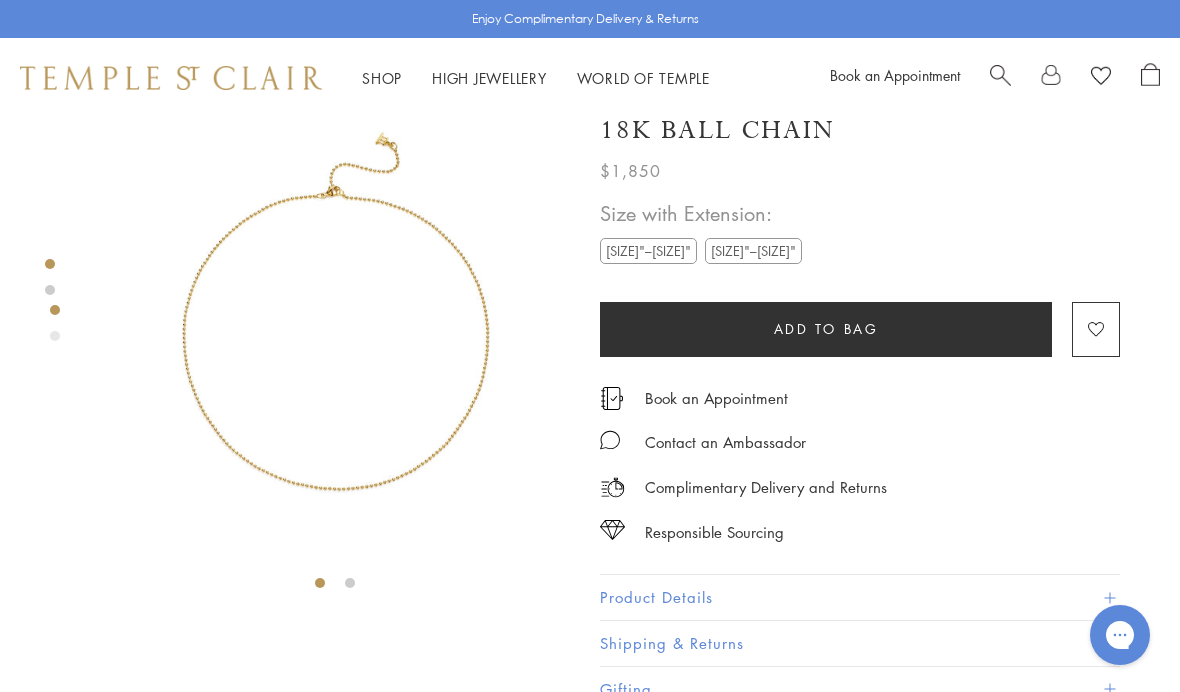 scroll, scrollTop: 0, scrollLeft: 0, axis: both 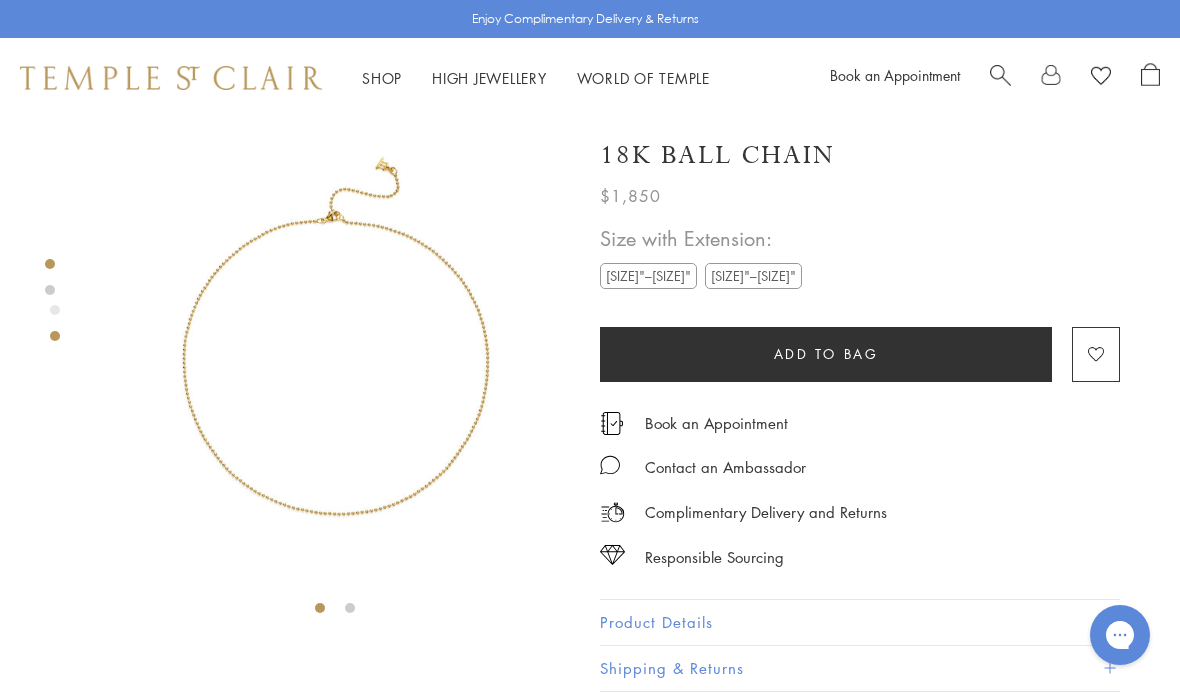click at bounding box center (335, 356) 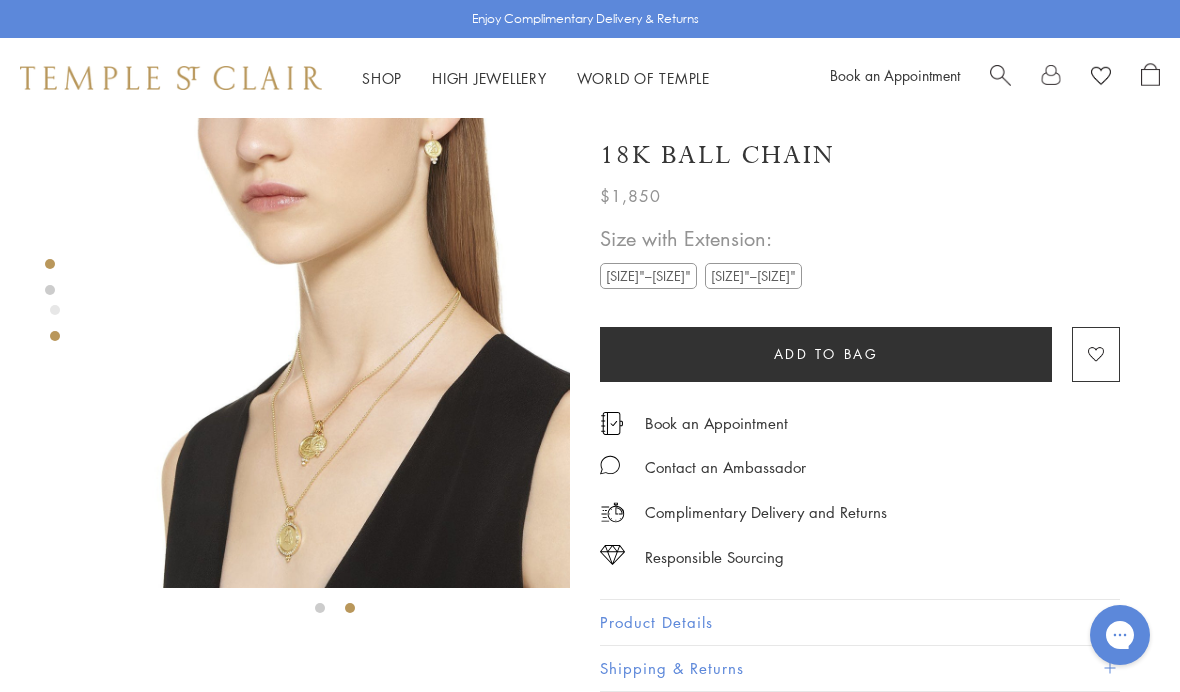 click at bounding box center [335, 353] 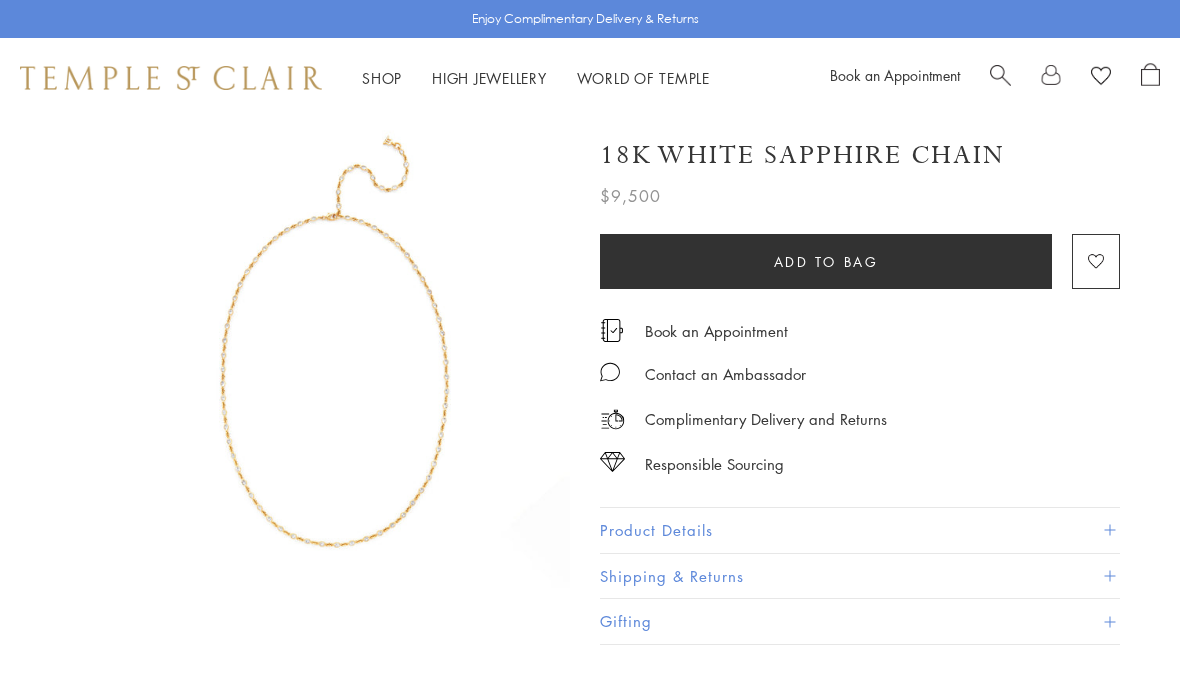 scroll, scrollTop: 0, scrollLeft: 0, axis: both 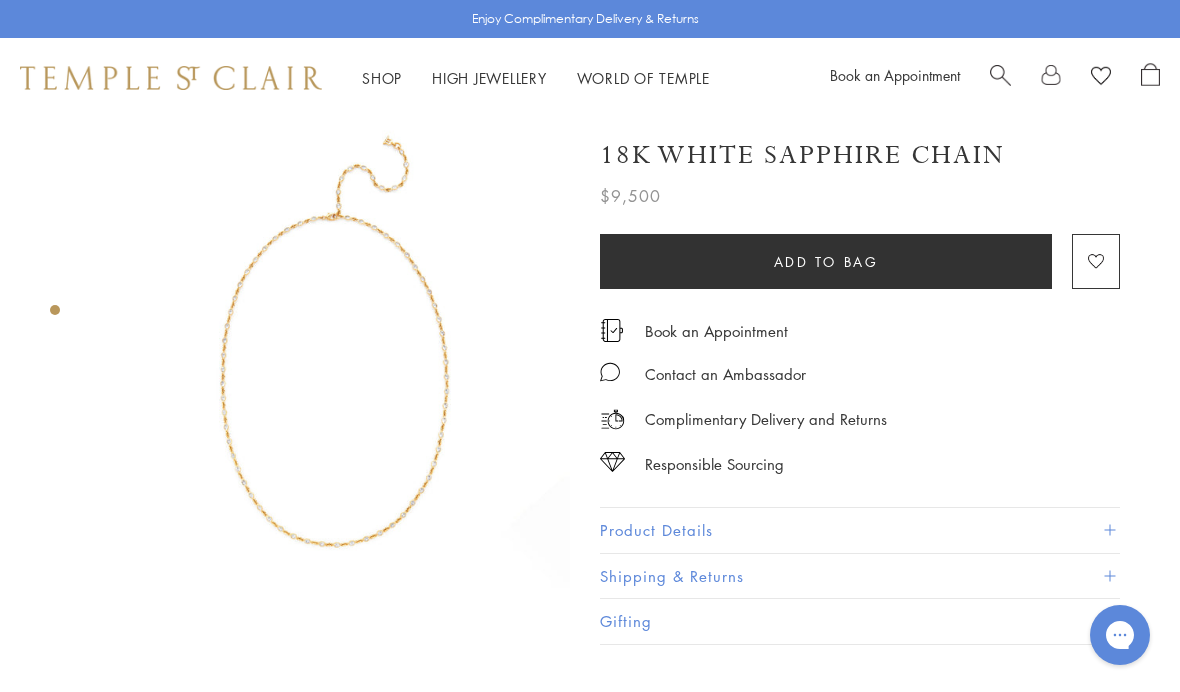 click at bounding box center (1109, 530) 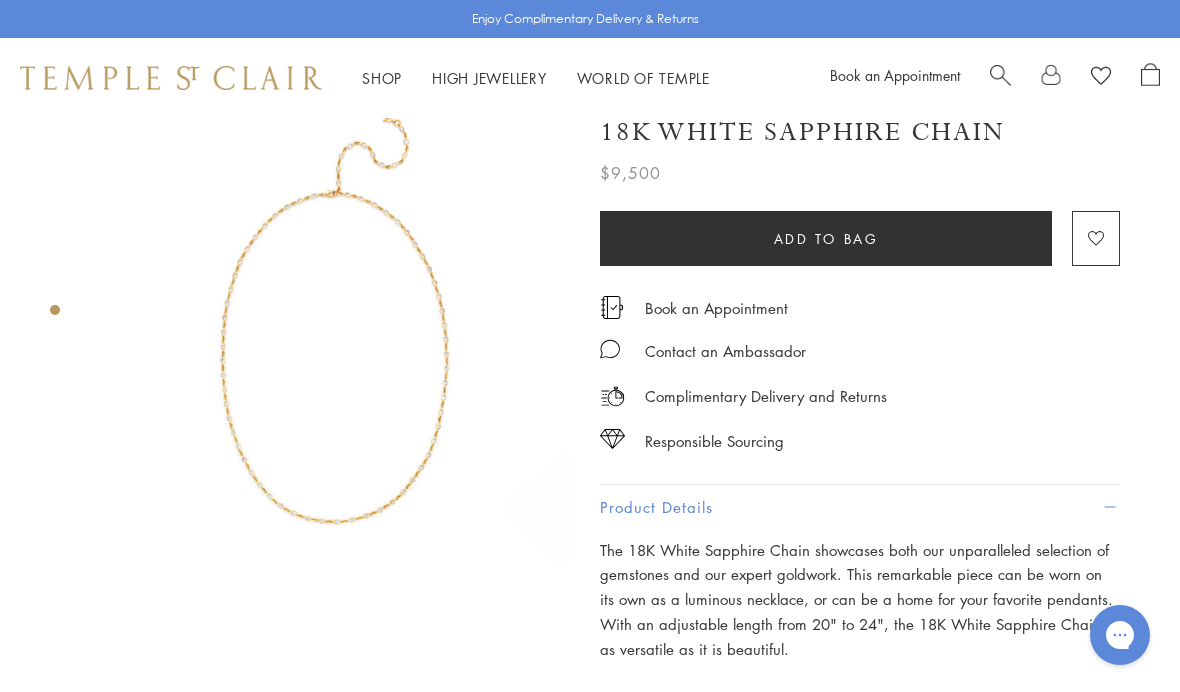 scroll, scrollTop: 7, scrollLeft: 0, axis: vertical 